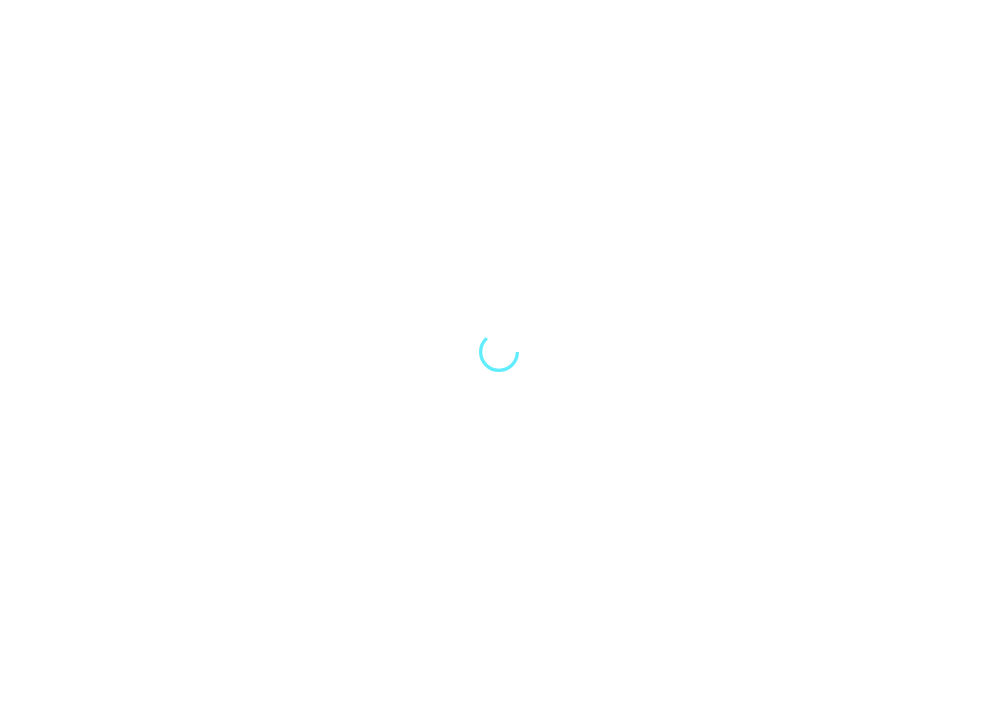scroll, scrollTop: 0, scrollLeft: 0, axis: both 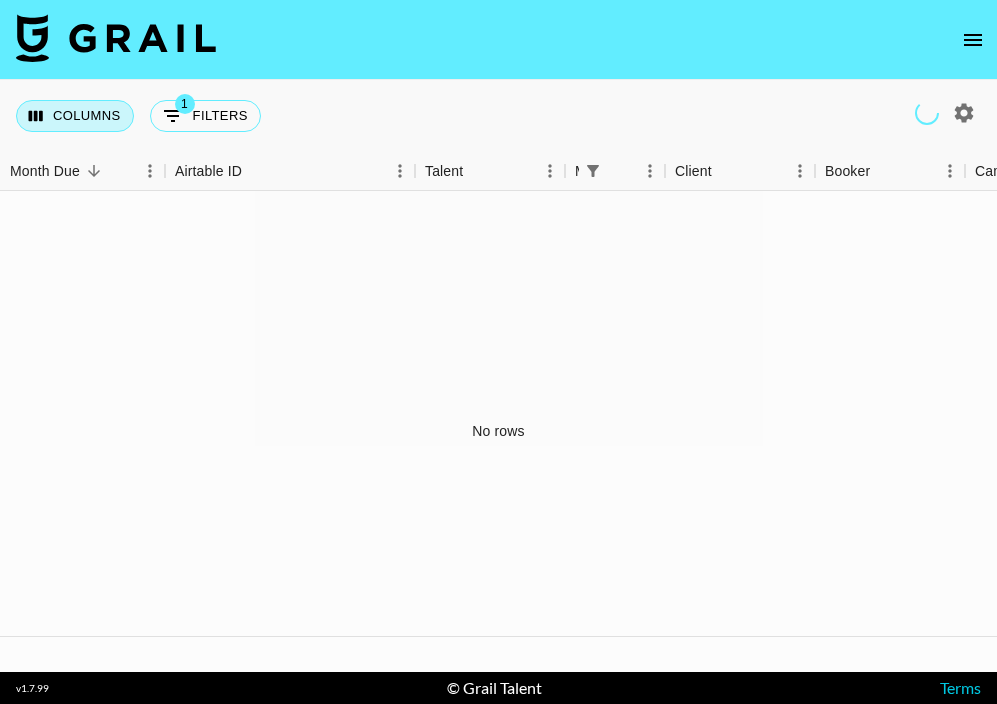 click on "Columns" at bounding box center (75, 116) 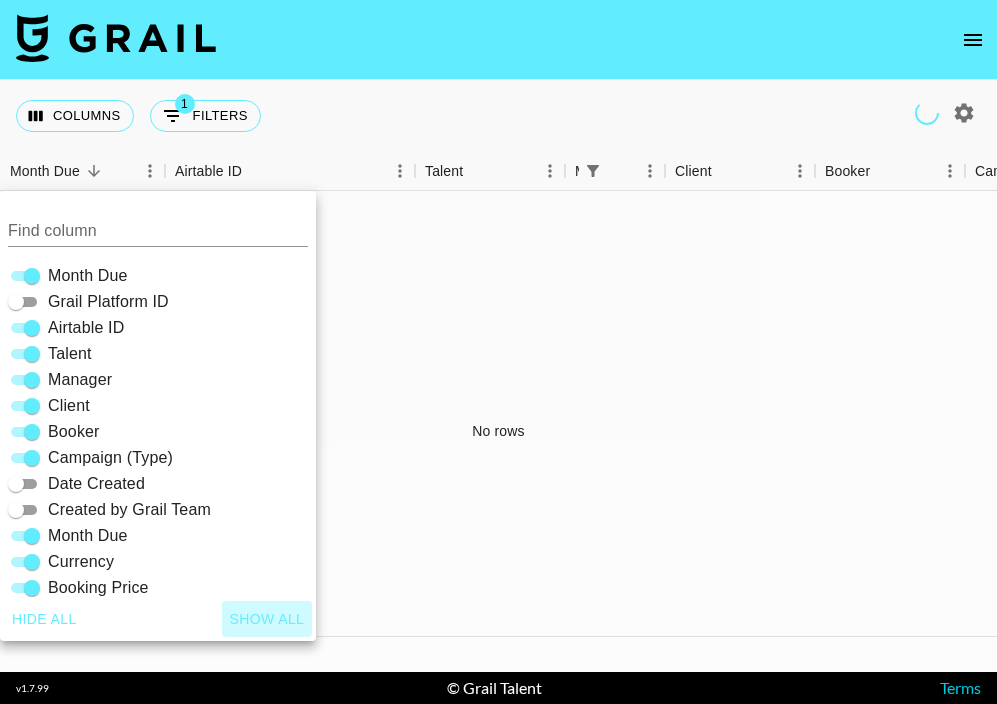 click on "Show all" at bounding box center [267, 619] 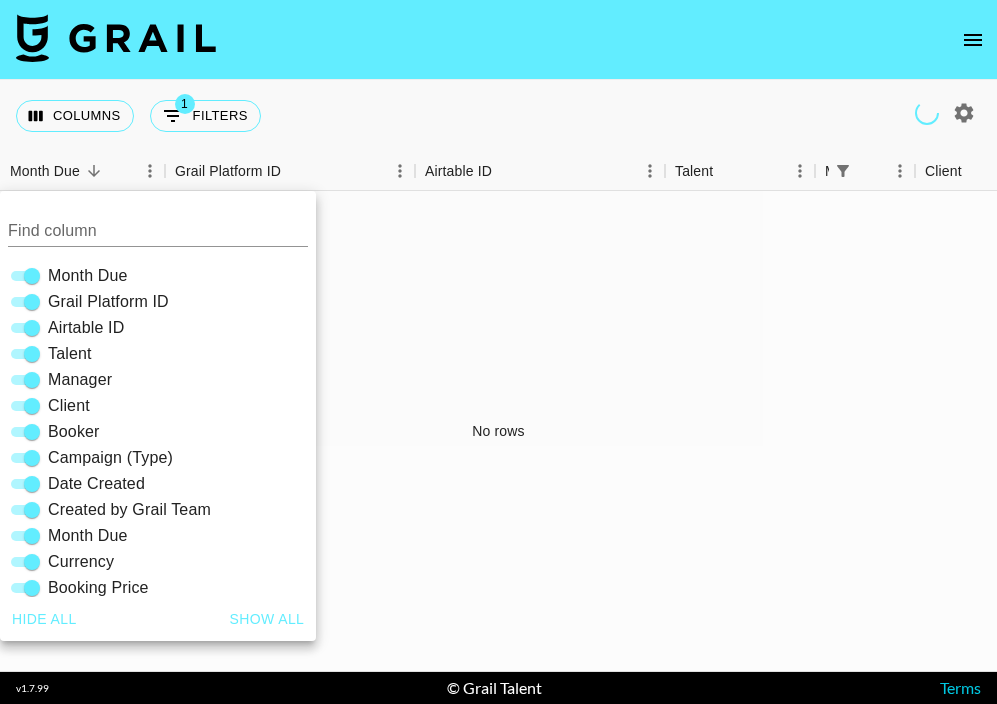 click on "Show all" at bounding box center [267, 619] 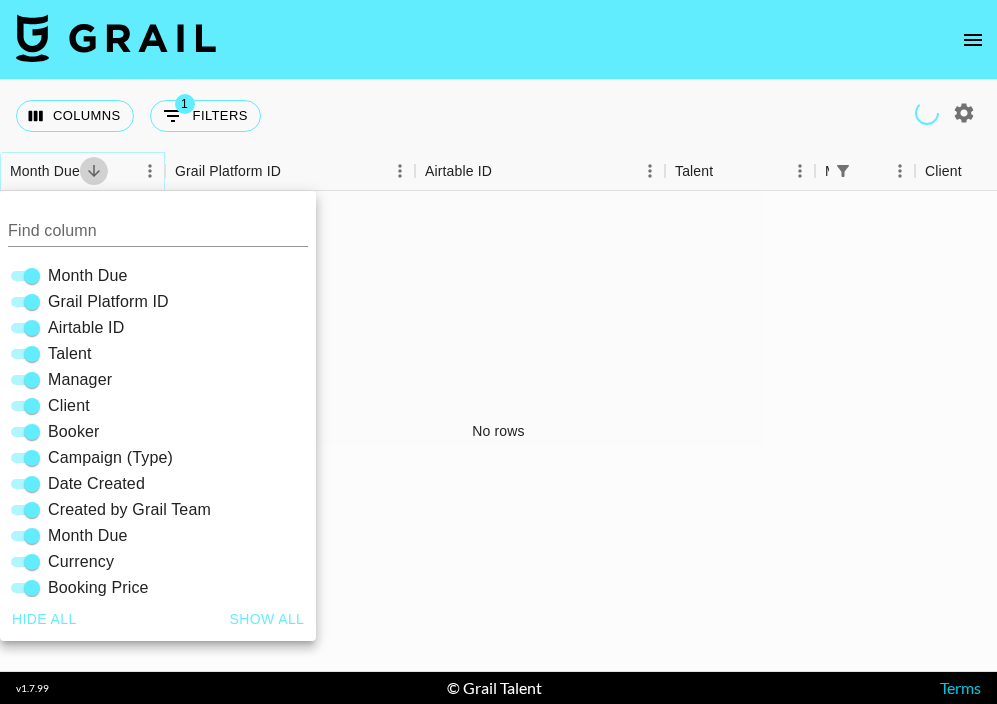 click 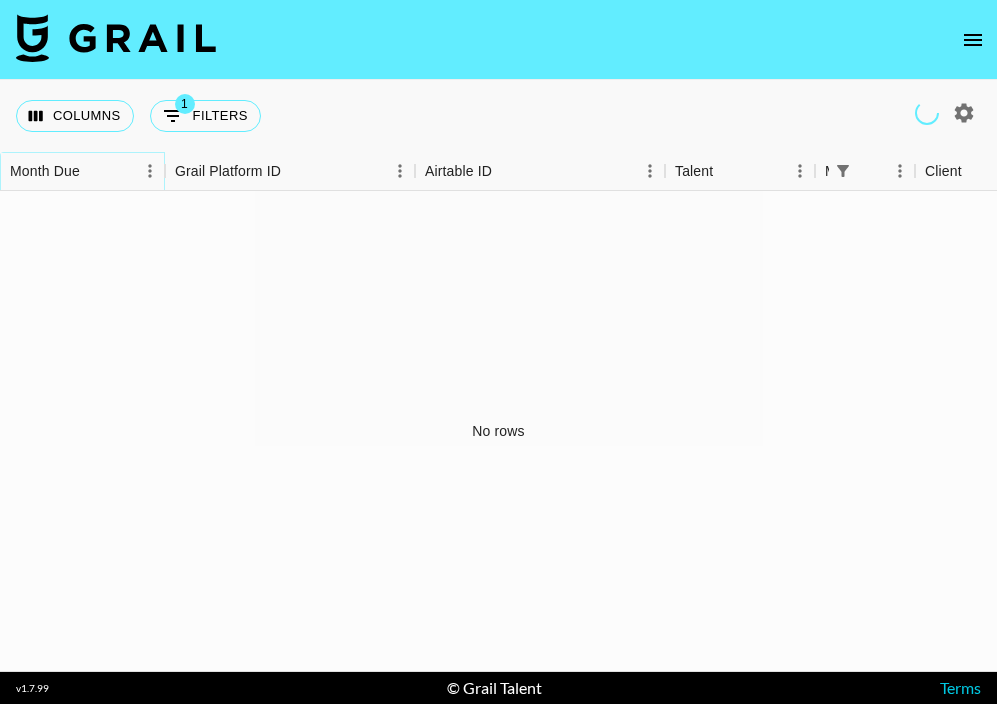 click 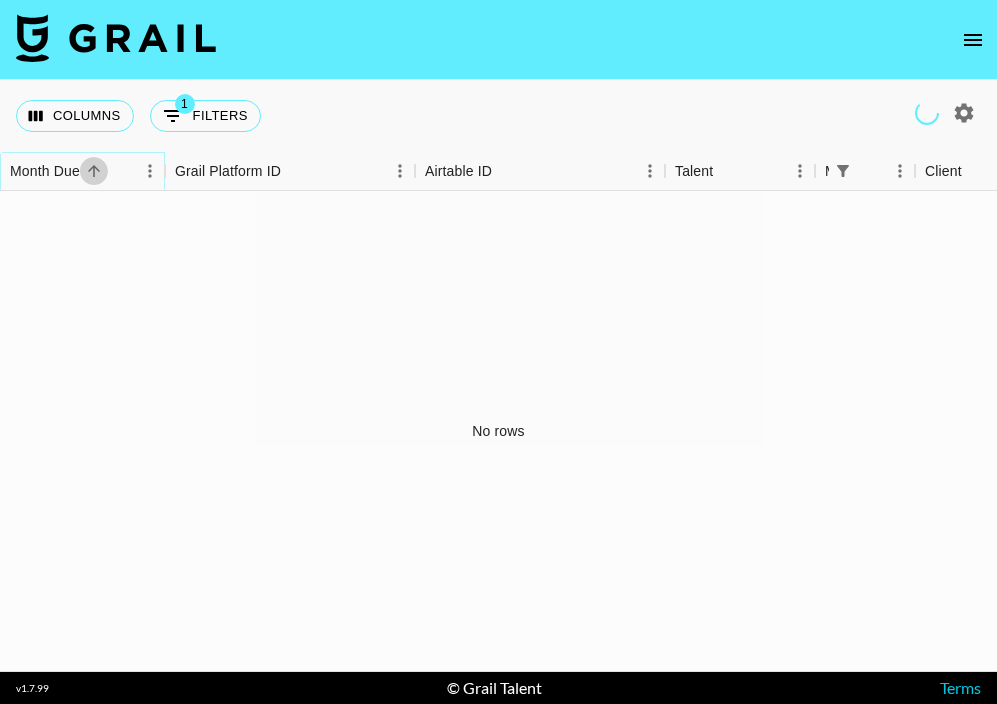 click 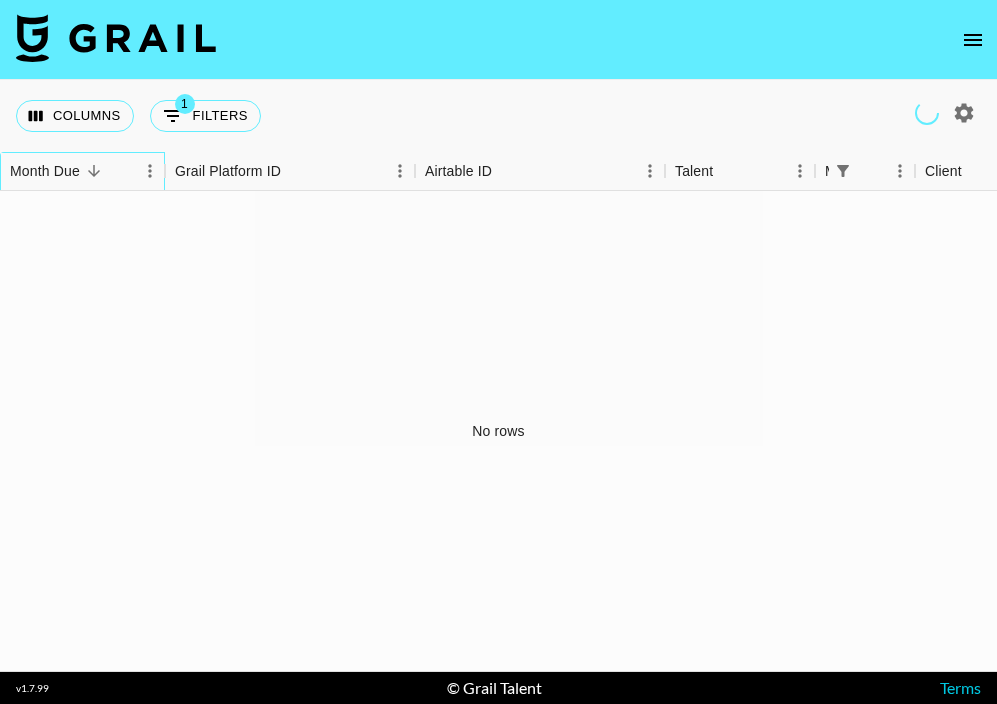 click on "Month Due" at bounding box center (45, 171) 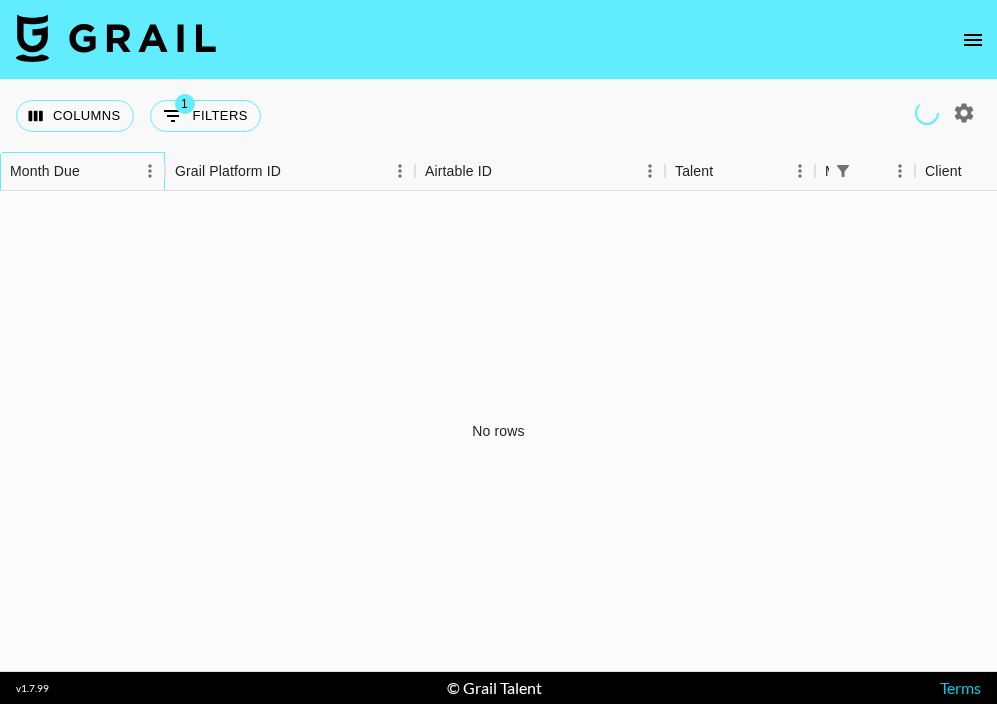 click on "Month Due" at bounding box center (45, 171) 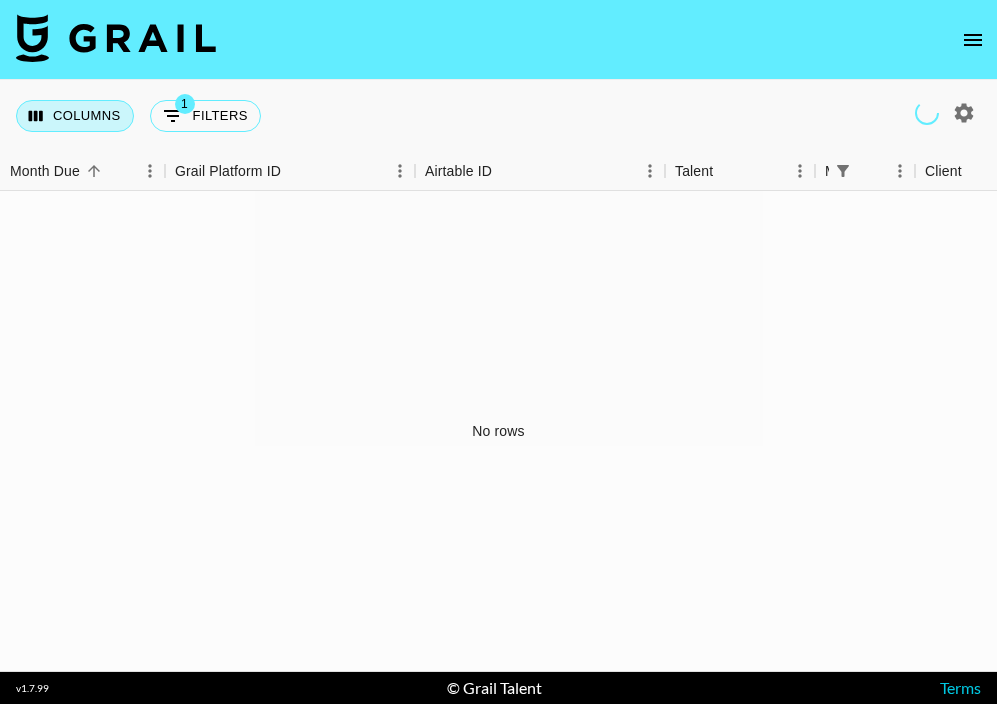 click on "Columns" at bounding box center (75, 116) 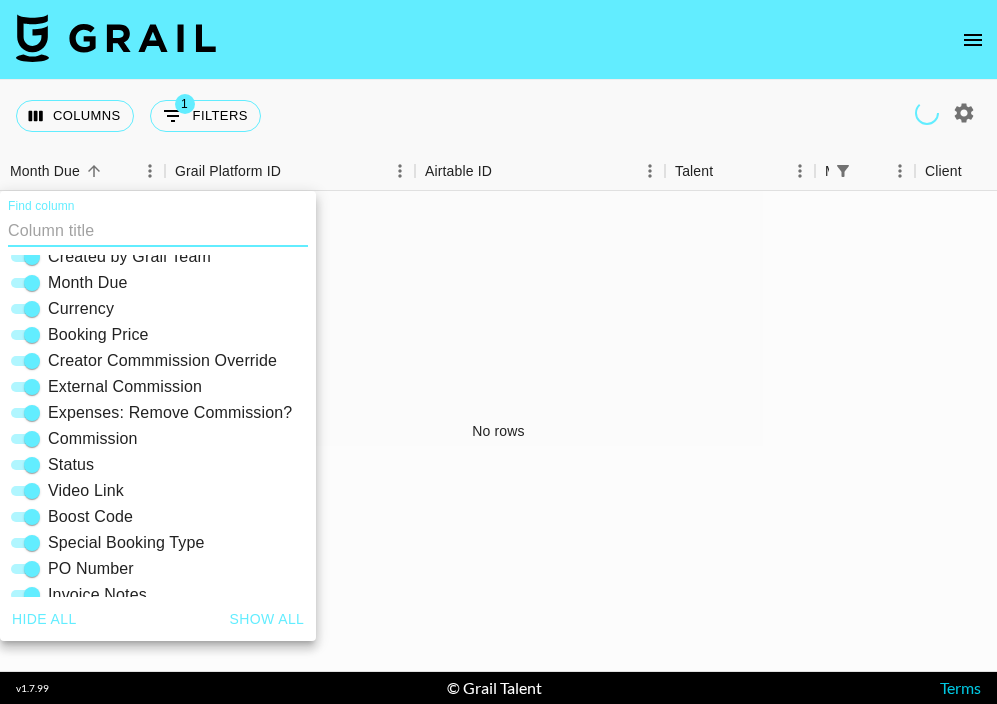 scroll, scrollTop: 428, scrollLeft: 0, axis: vertical 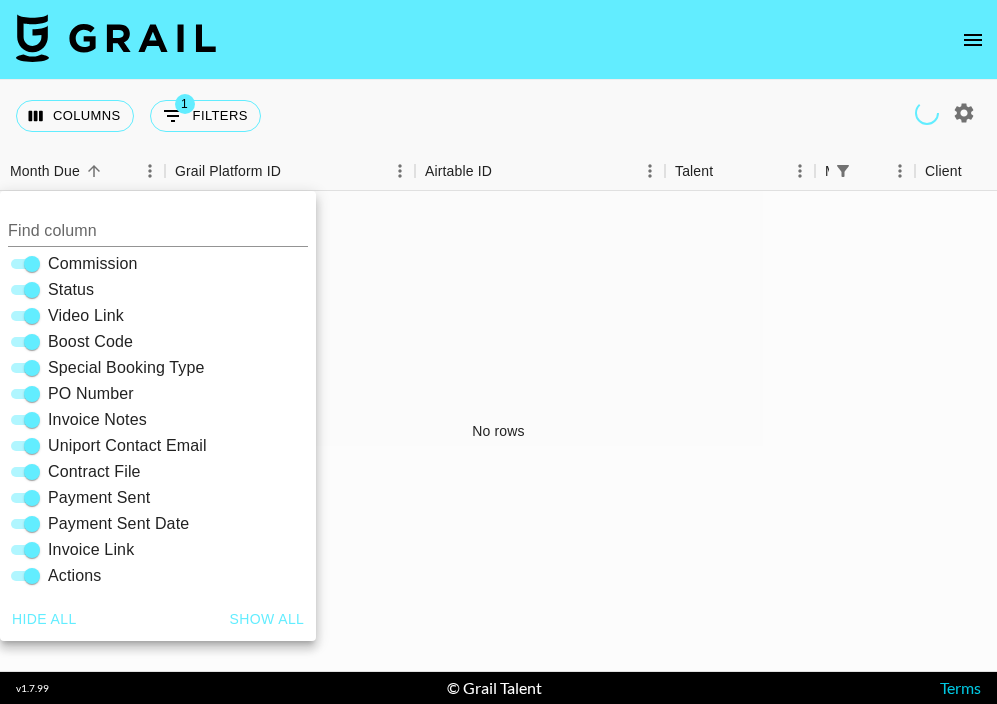 click on "Columns 1 Filters + Booking" at bounding box center [498, 116] 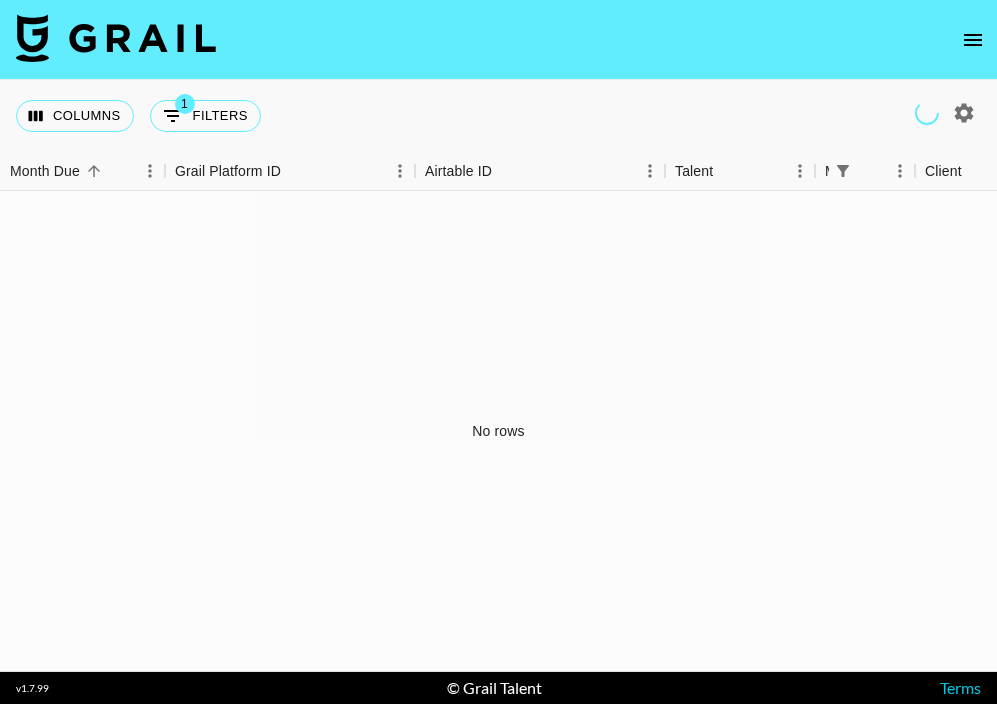 type 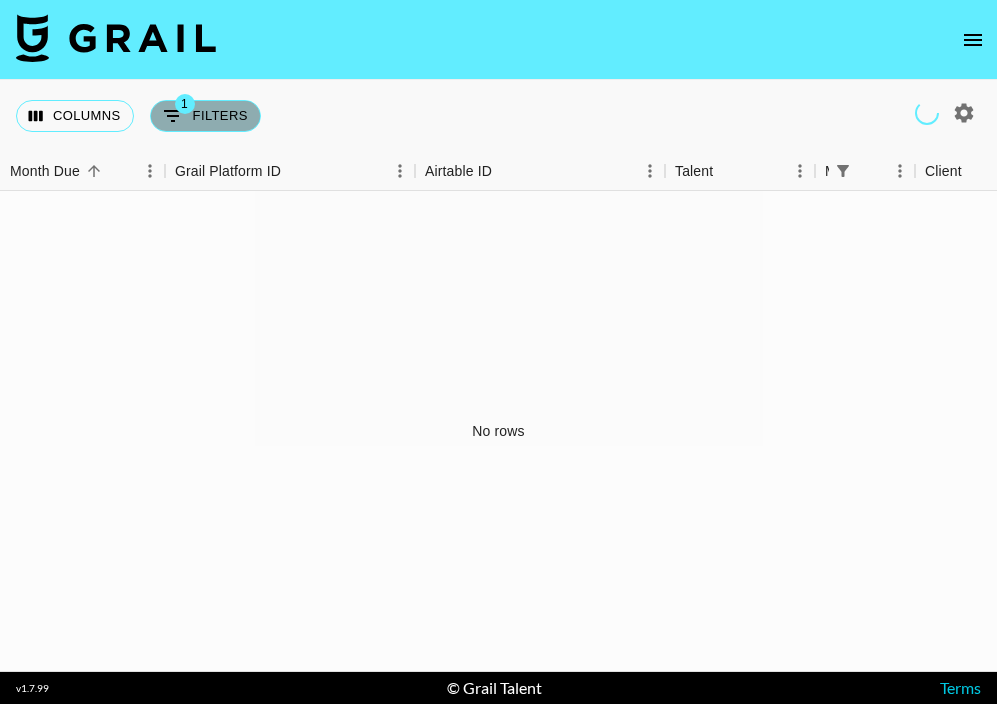 click on "1" at bounding box center [185, 104] 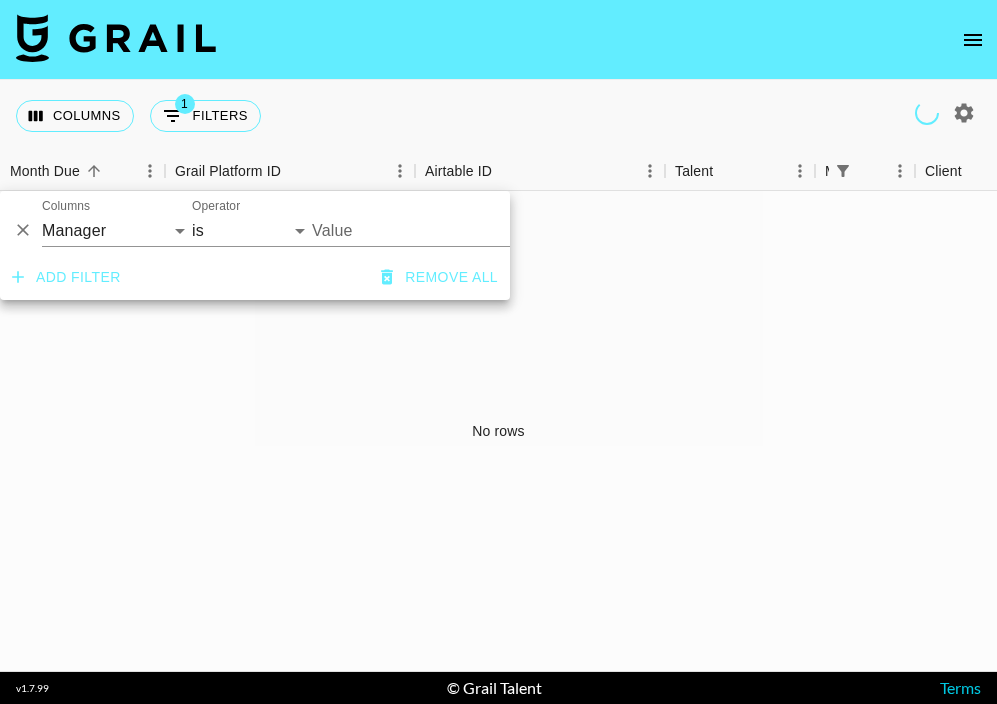 click 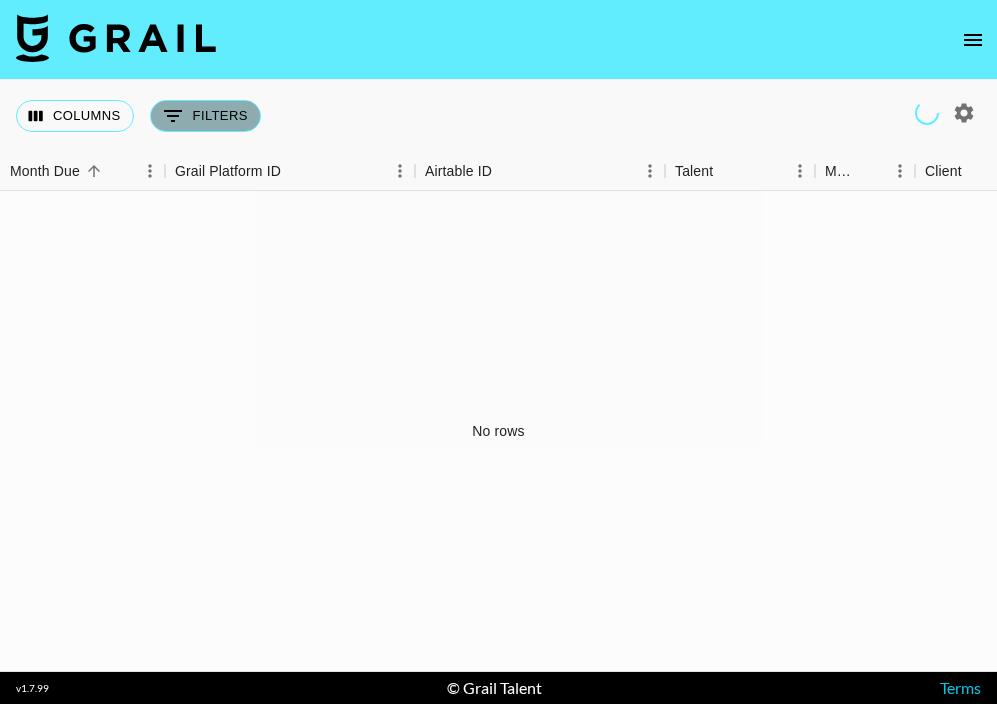 click 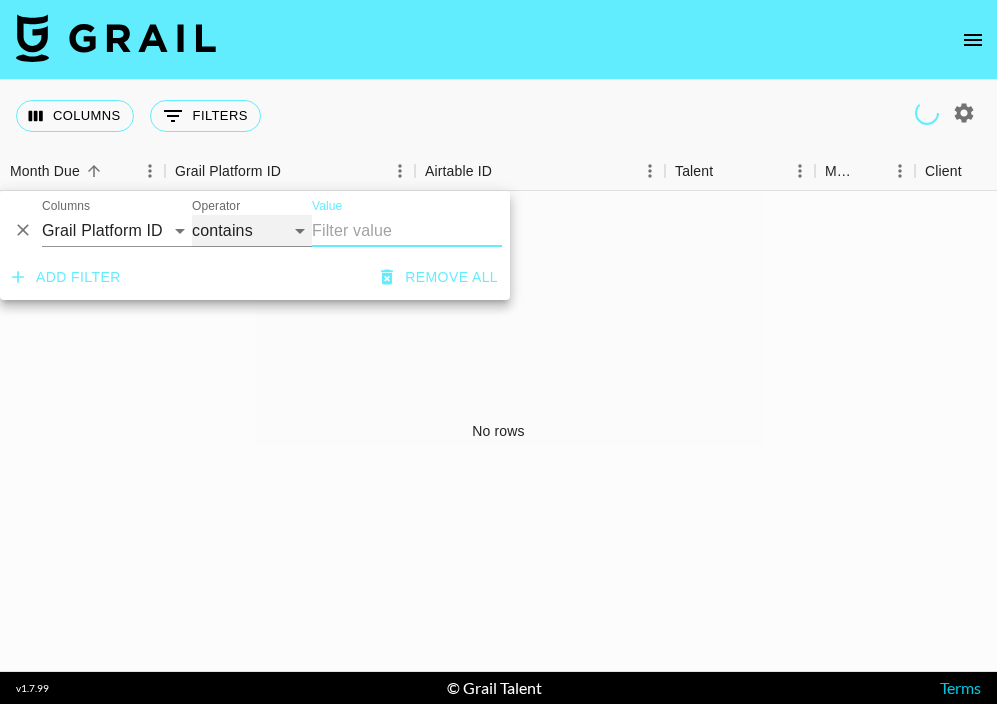 click on "contains equals starts with ends with is empty is not empty is any of" at bounding box center (252, 231) 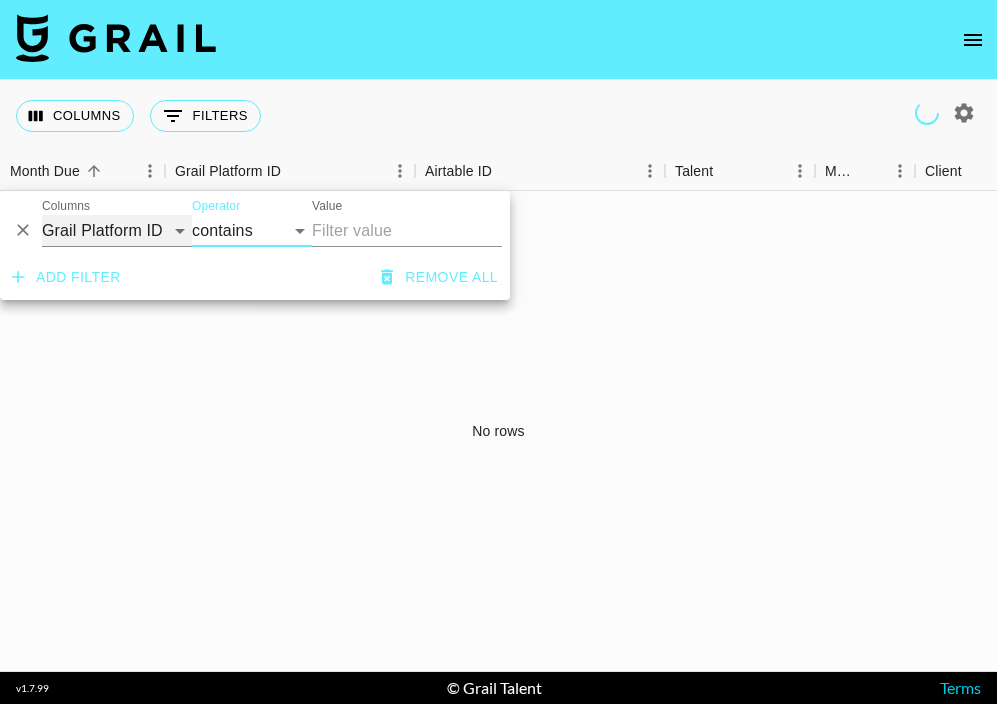 click on "Grail Platform ID Airtable ID Talent Manager Client Booker Campaign (Type) Date Created Created by Grail Team Month Due Currency Booking Price Creator Commmission Override External Commission Expenses: Remove Commission? Commission Status Video Link Boost Code Special Booking Type PO Number Invoice Notes Uniport Contact Email Contract File Payment Sent Payment Sent Date Invoice Link" at bounding box center (117, 231) 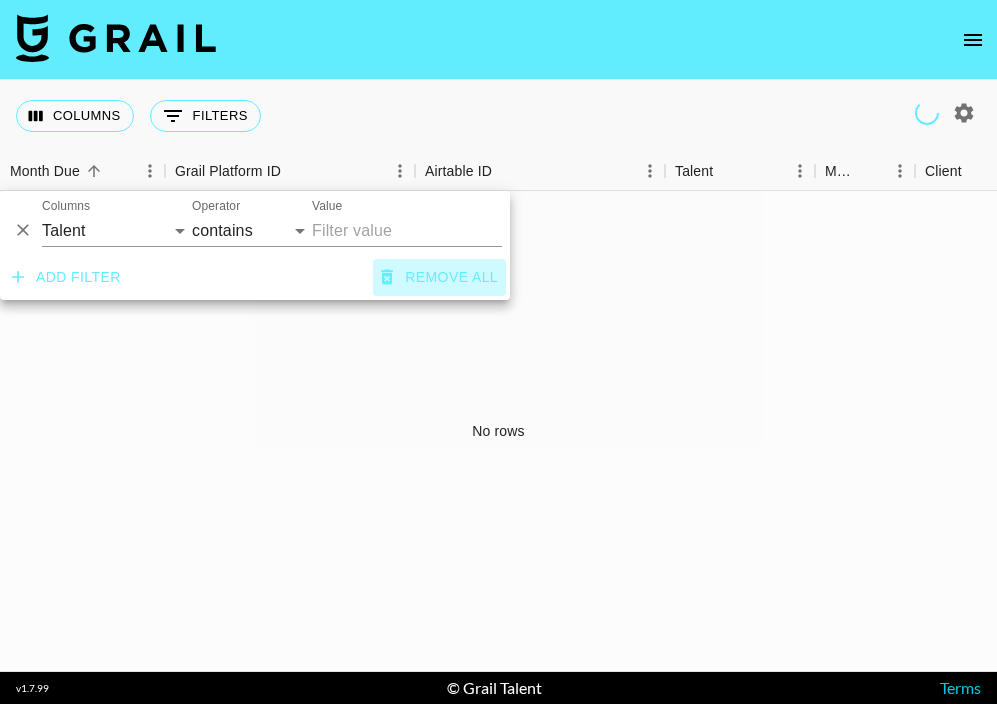click on "Remove all" at bounding box center [439, 277] 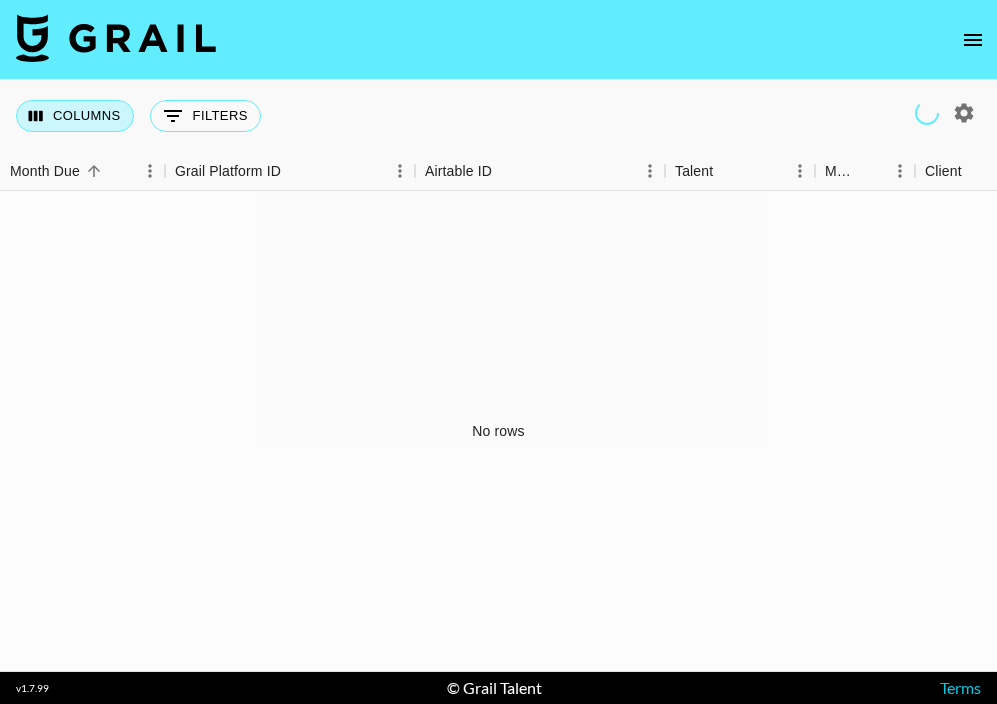 click on "Columns" at bounding box center [75, 116] 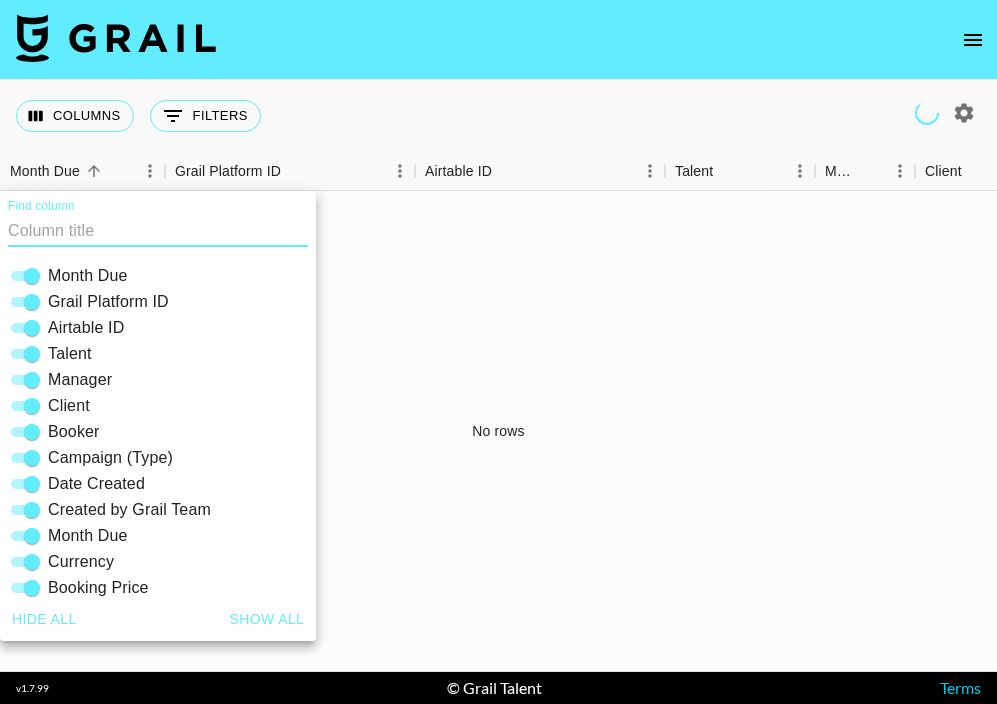 click on "Month Due" at bounding box center [32, 276] 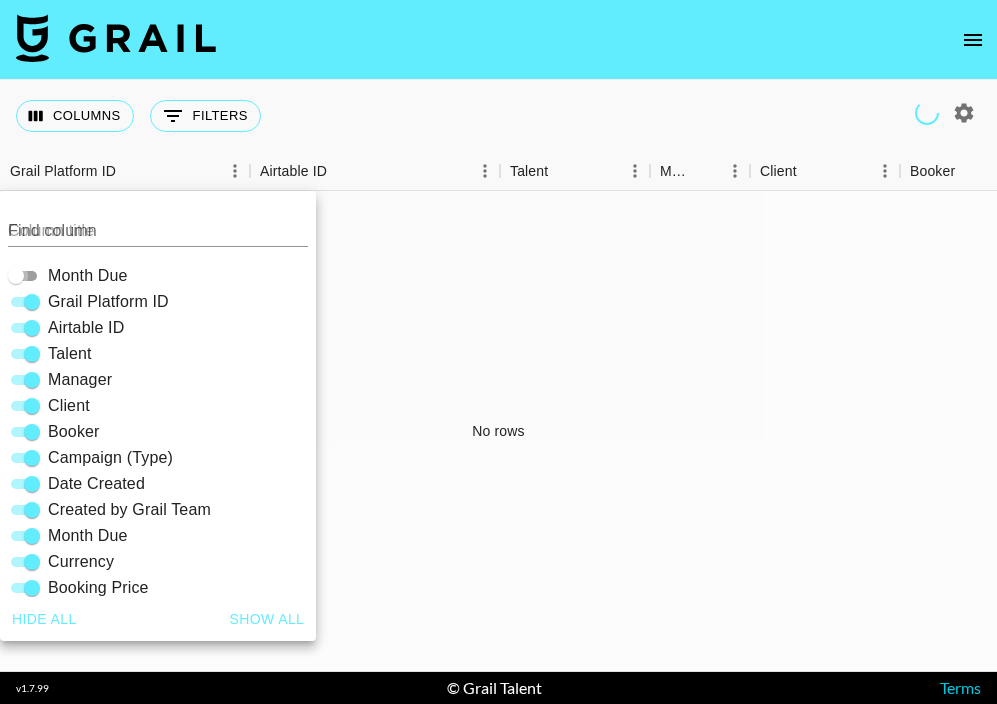 click on "Month Due" at bounding box center [16, 276] 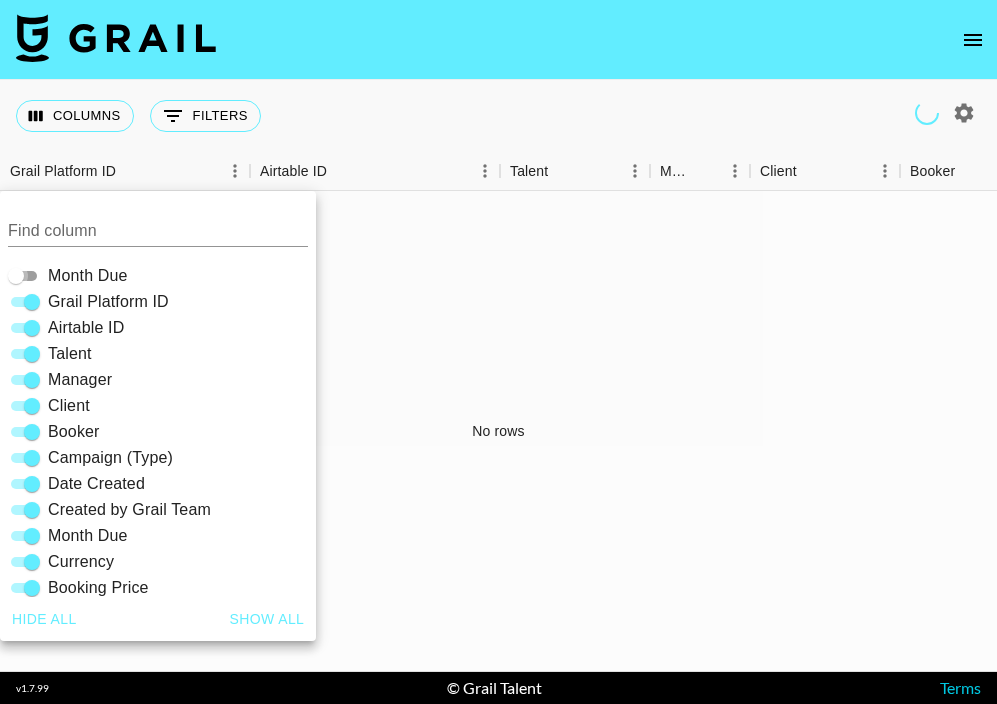 checkbox on "true" 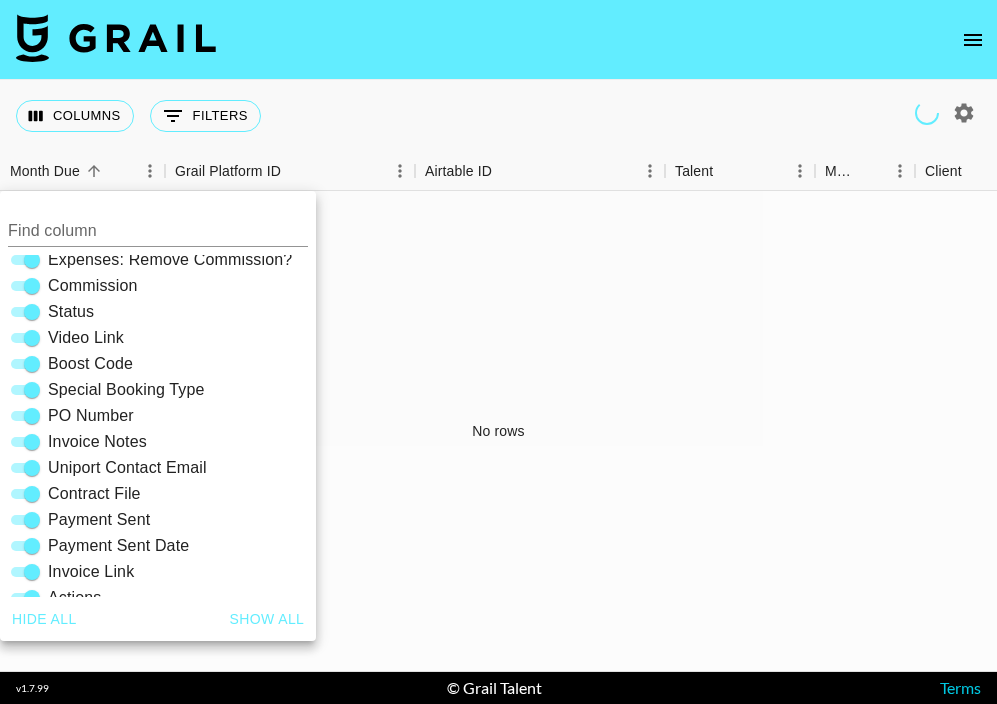 scroll, scrollTop: 428, scrollLeft: 0, axis: vertical 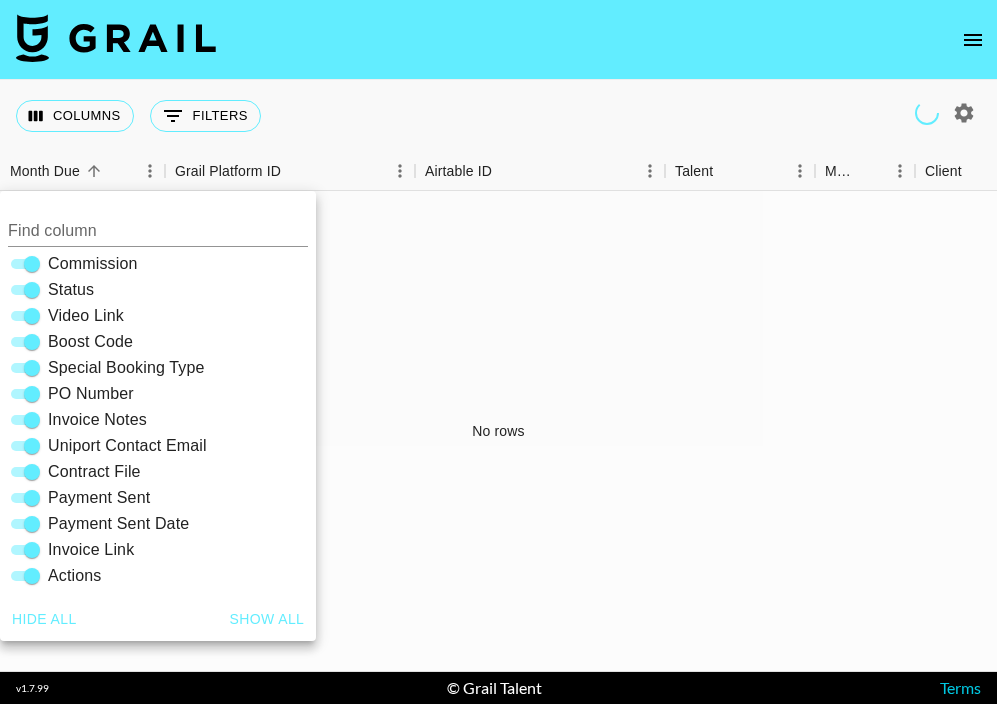 click on "Show all" at bounding box center [267, 619] 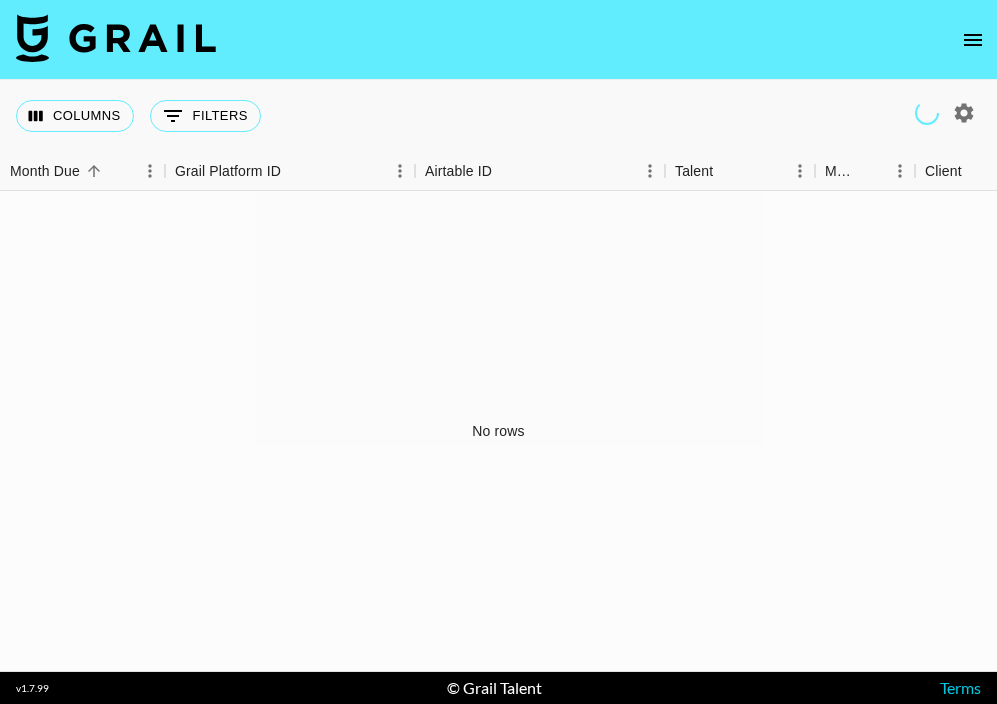 click 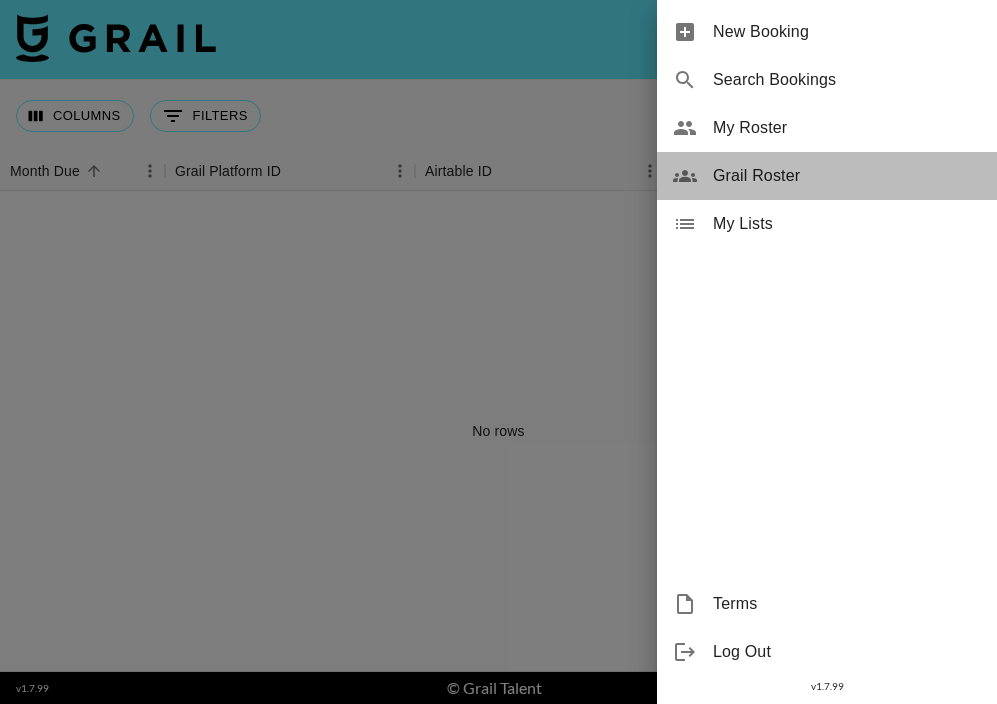 click on "Grail Roster" at bounding box center (847, 176) 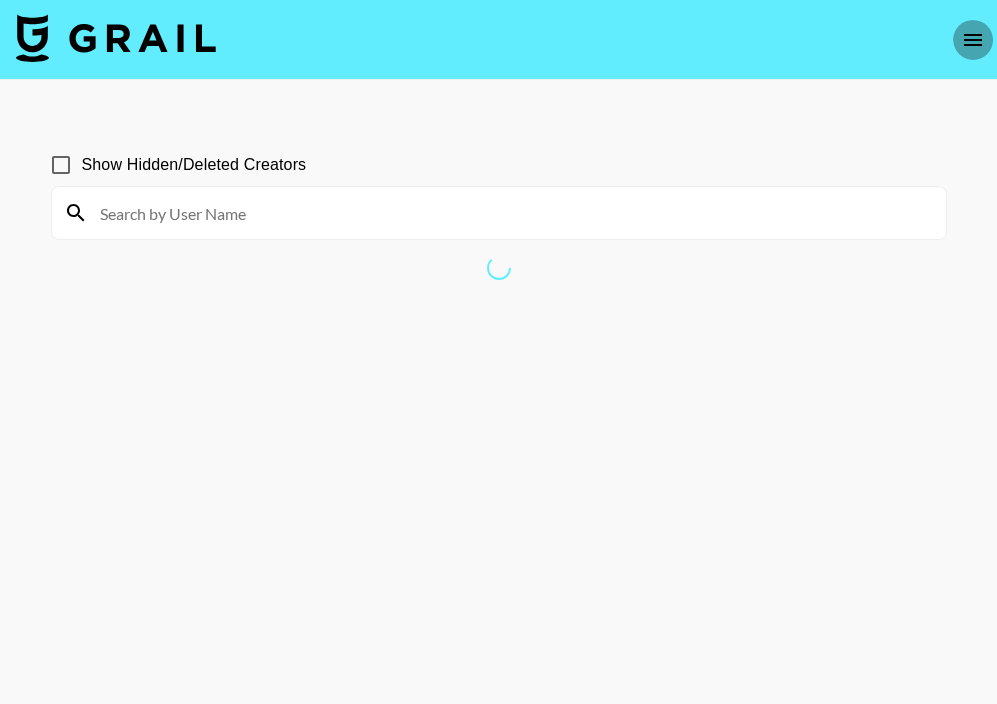 click 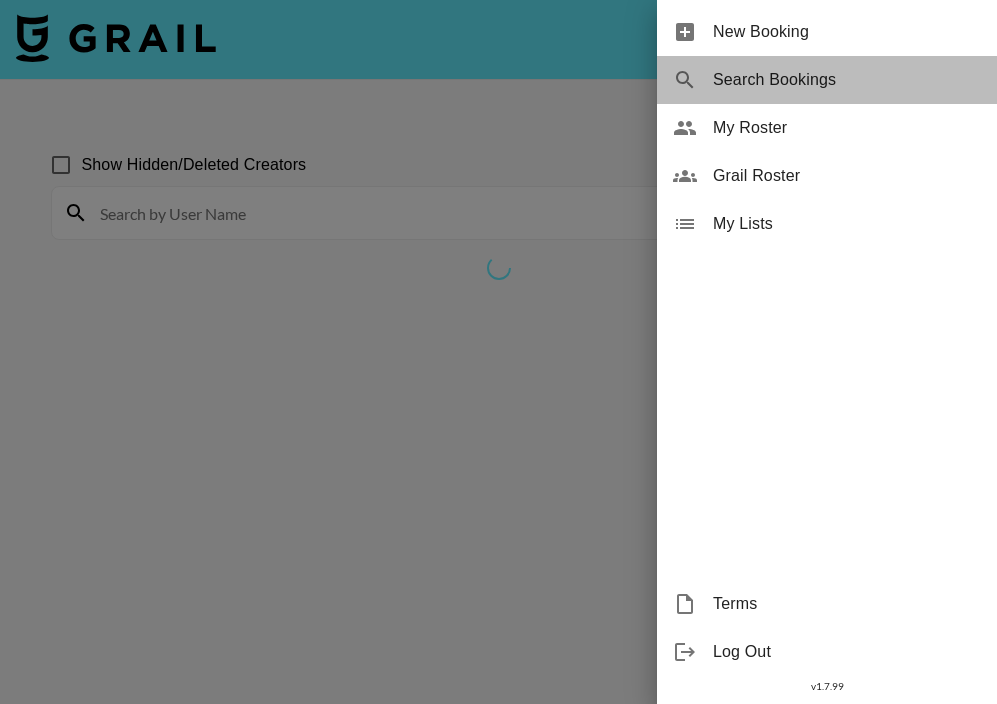 click on "Search Bookings" at bounding box center (847, 80) 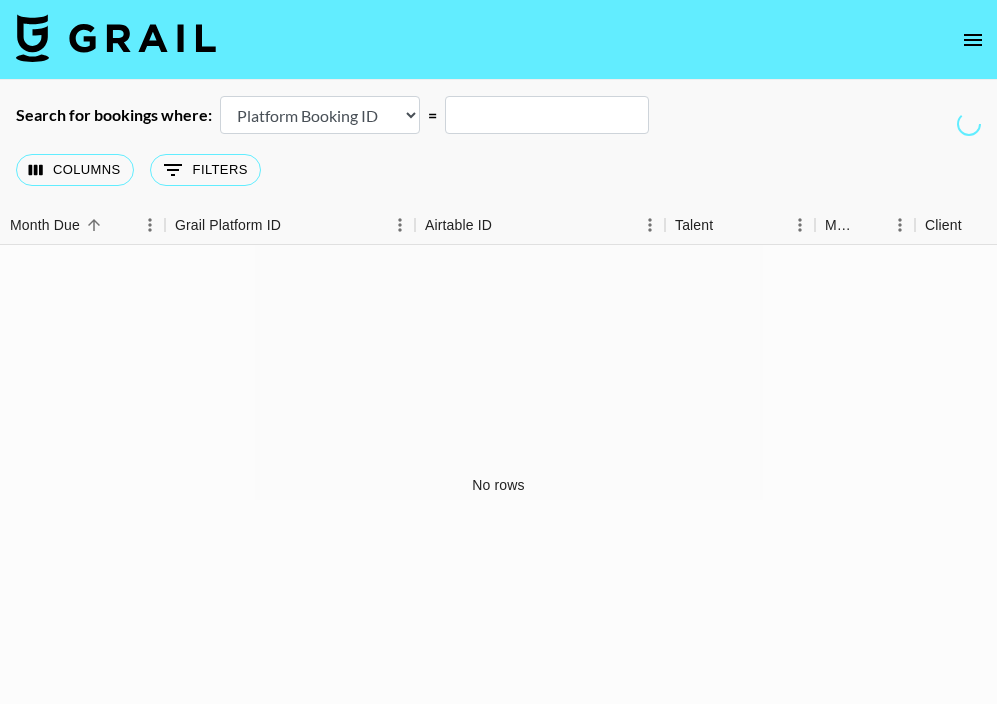 click on "Airtable Booking ID Platform Booking ID Platform Campaign ID" at bounding box center (320, 115) 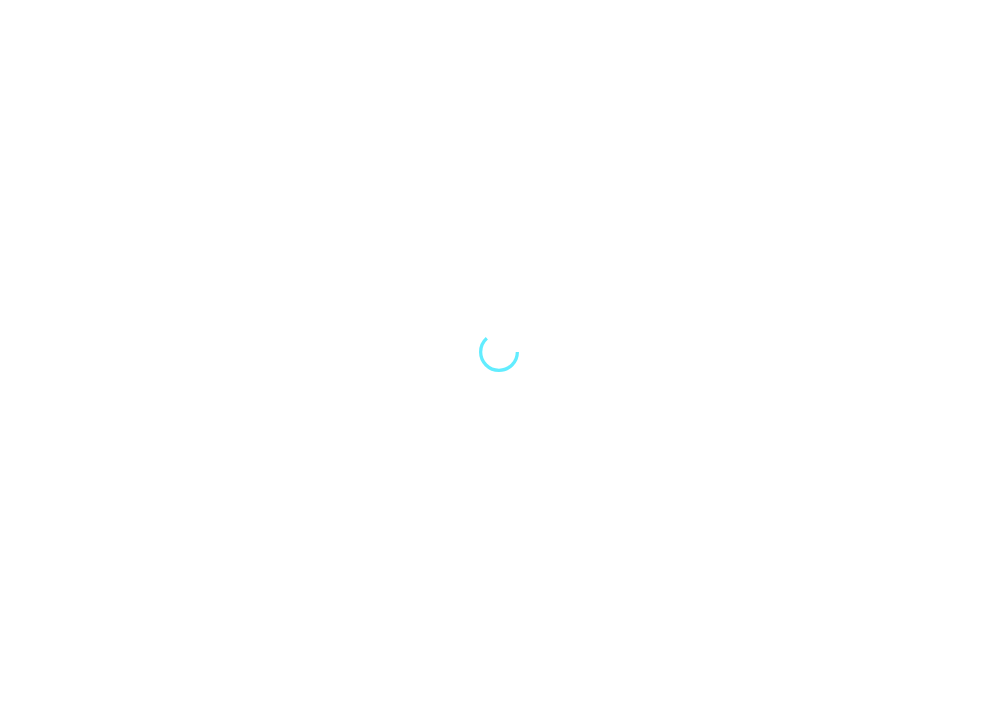 scroll, scrollTop: 0, scrollLeft: 0, axis: both 